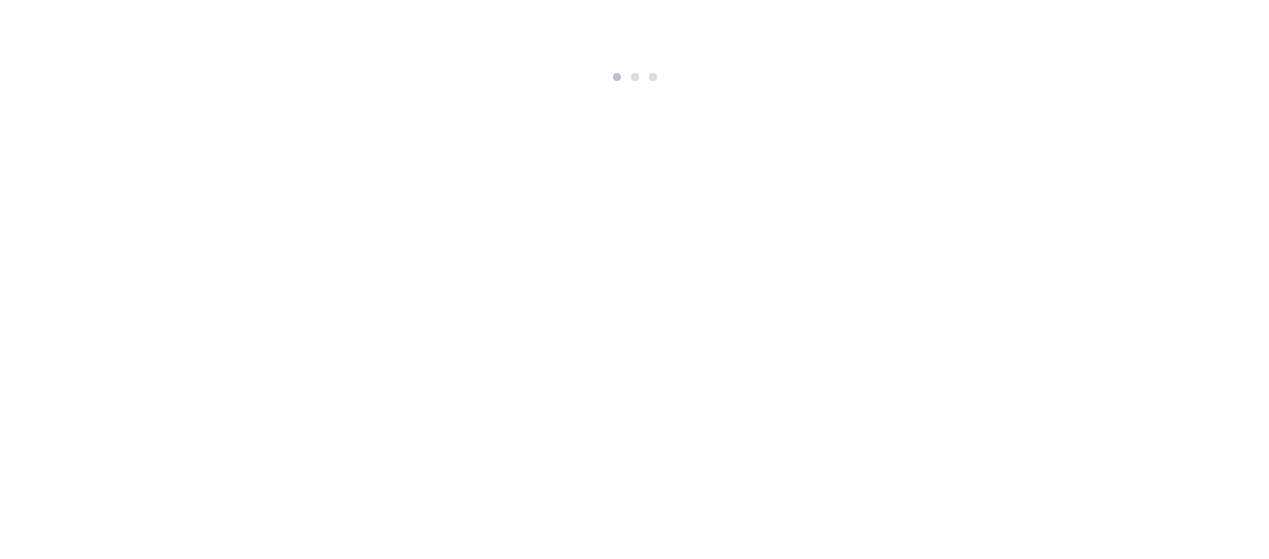 scroll, scrollTop: 0, scrollLeft: 0, axis: both 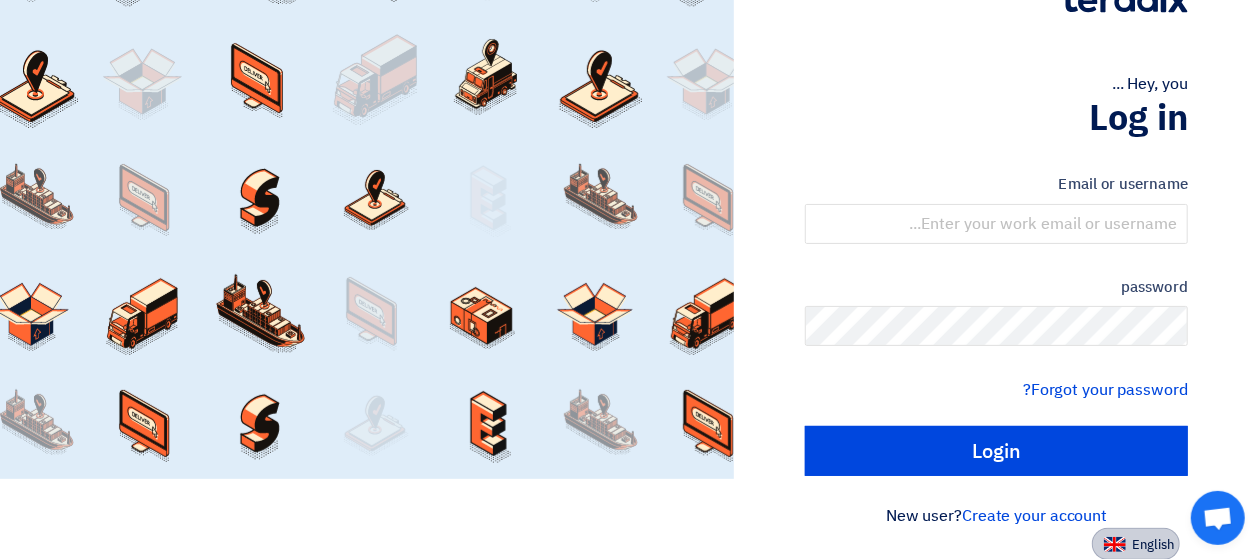 click on "English" 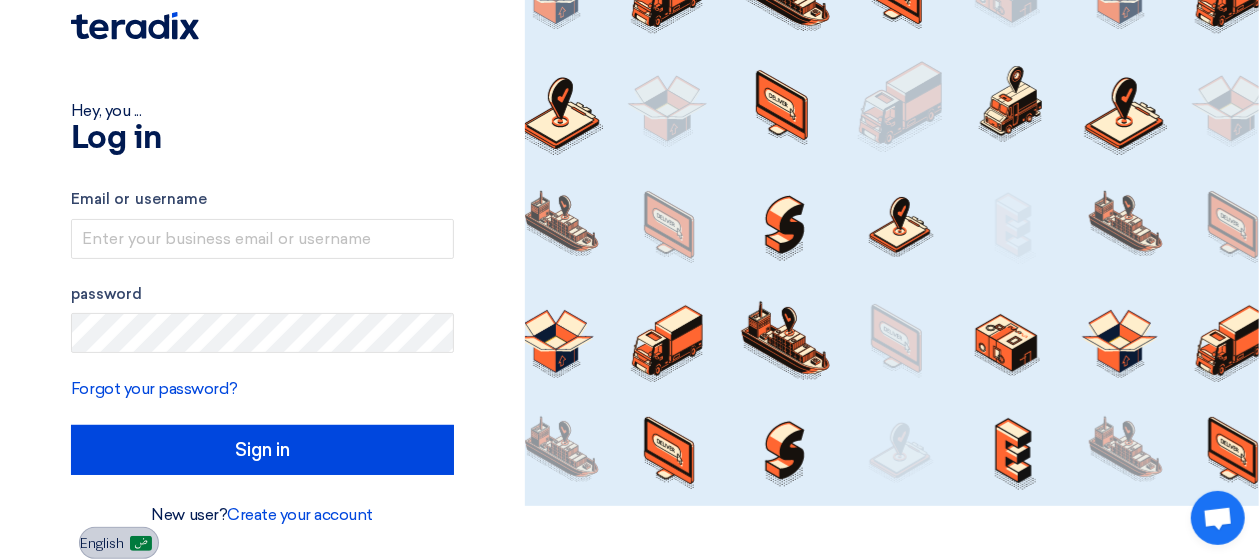 scroll, scrollTop: 52, scrollLeft: 0, axis: vertical 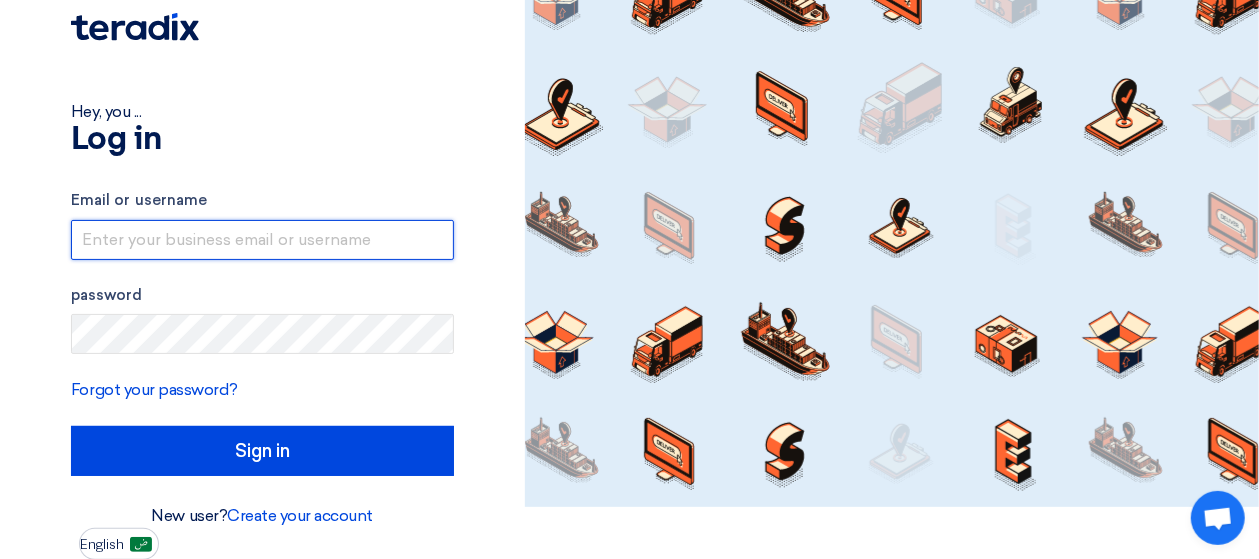 click at bounding box center [262, 240] 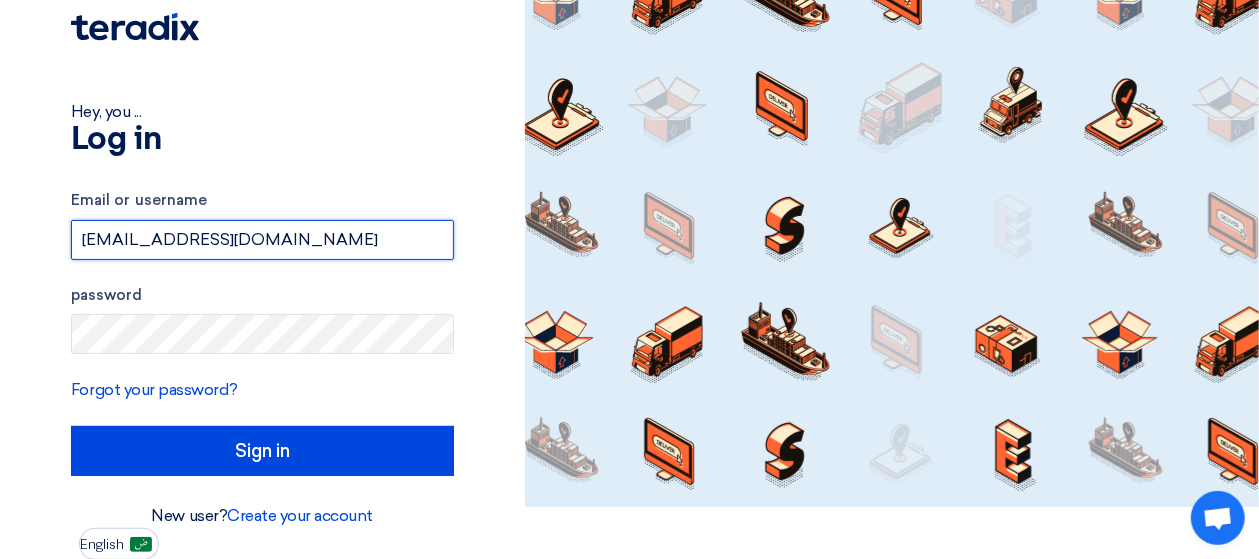 type on "marketing@futuresystems-sa.com" 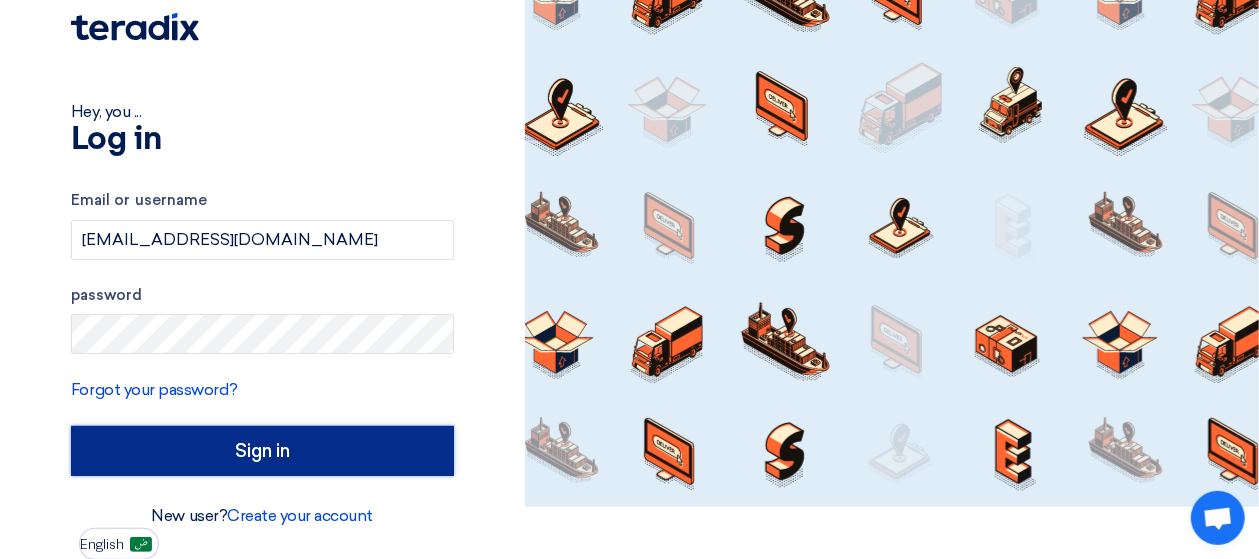 click on "Sign in" 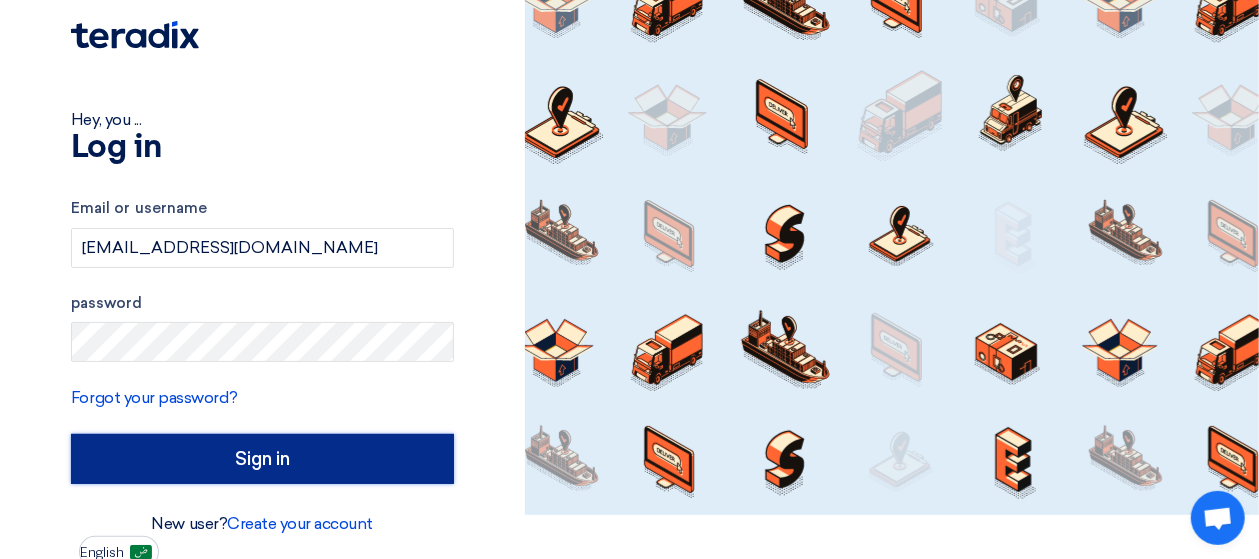 scroll, scrollTop: 52, scrollLeft: 0, axis: vertical 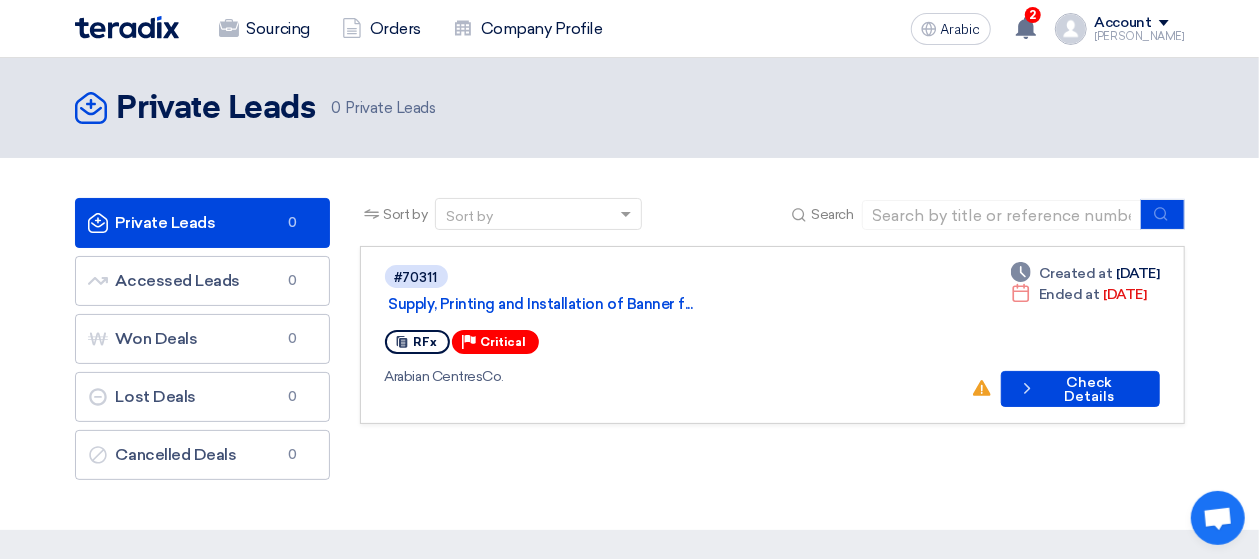 click on "Private Leads
Private Leads
0" 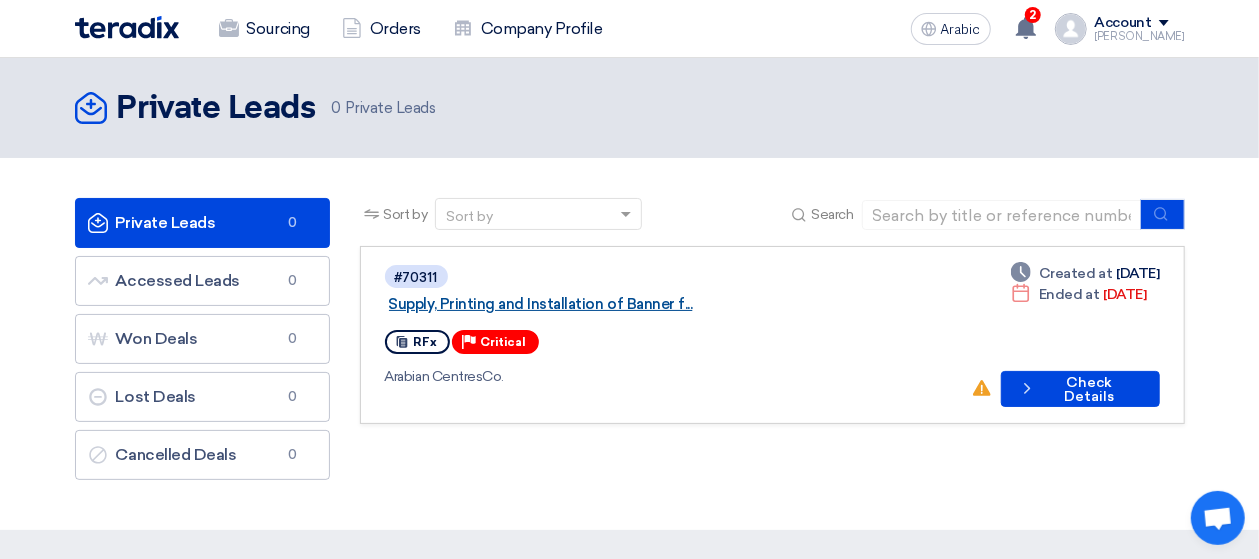 click on "Supply, Printing and Installation of Banner f..." 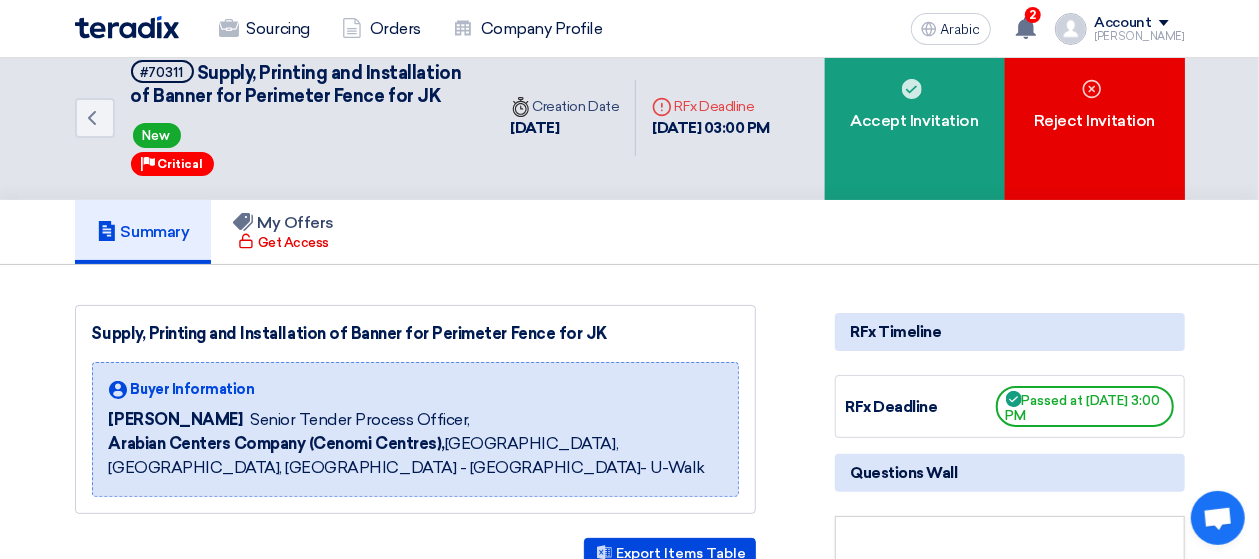 scroll, scrollTop: 0, scrollLeft: 0, axis: both 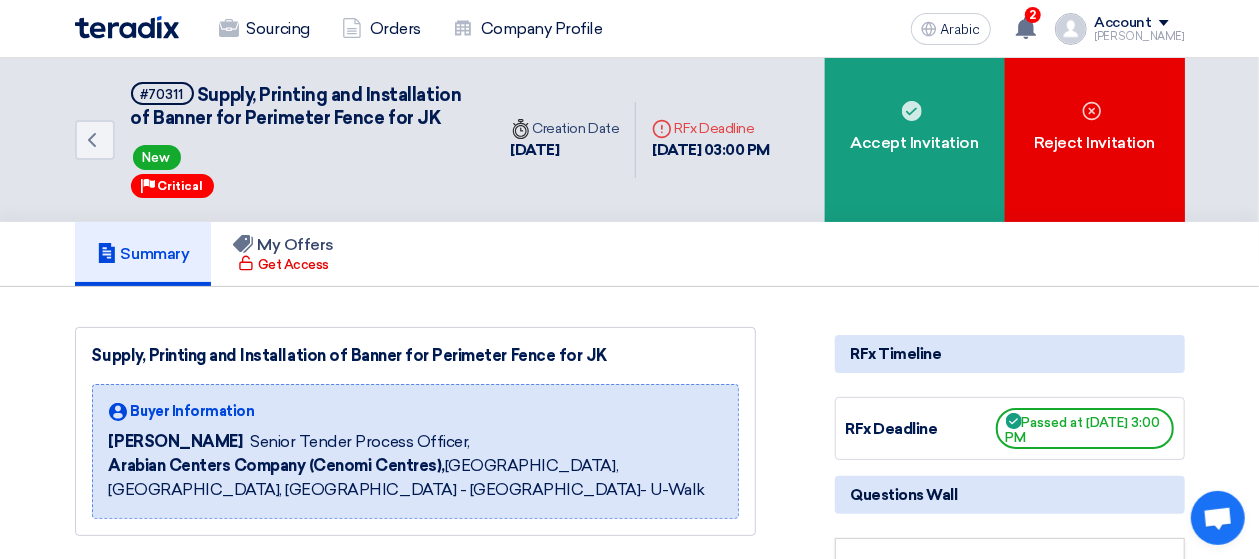 click on "New" 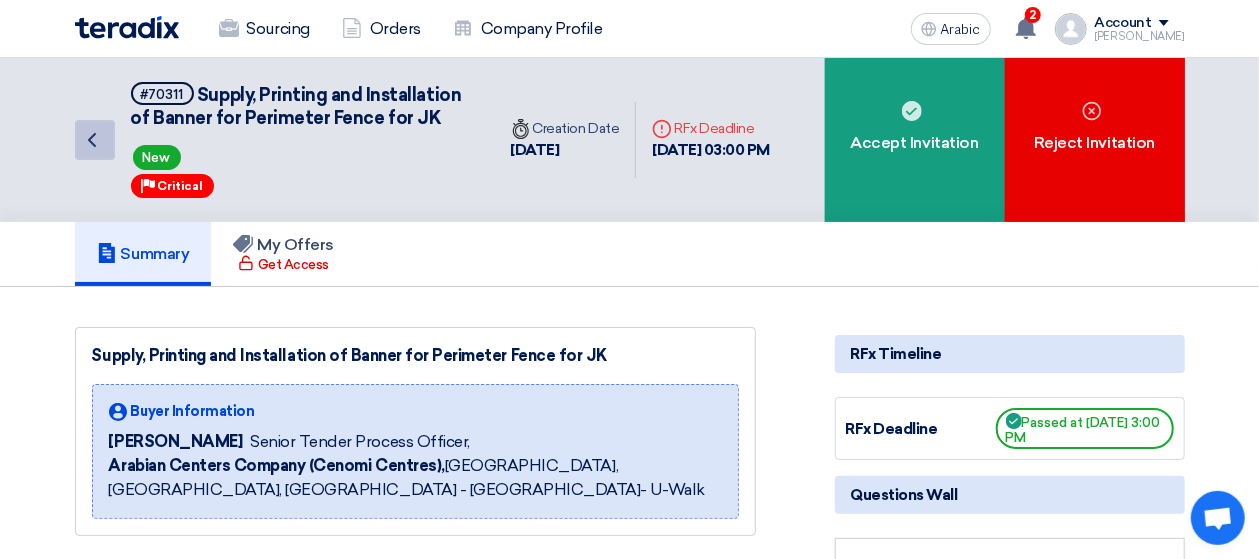click on "Back" 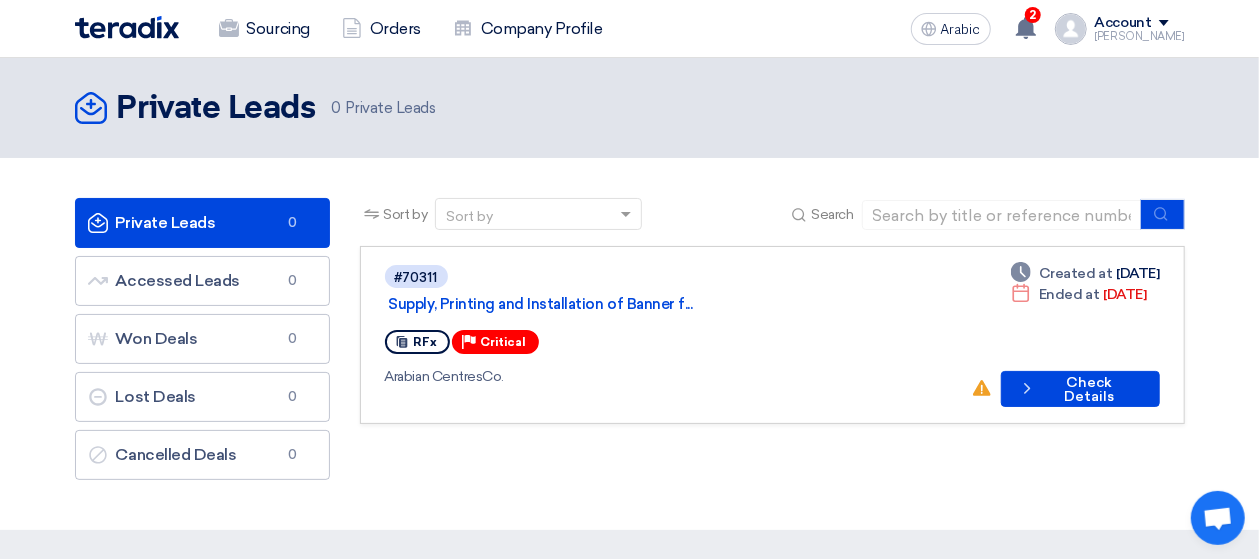click on "Critical" 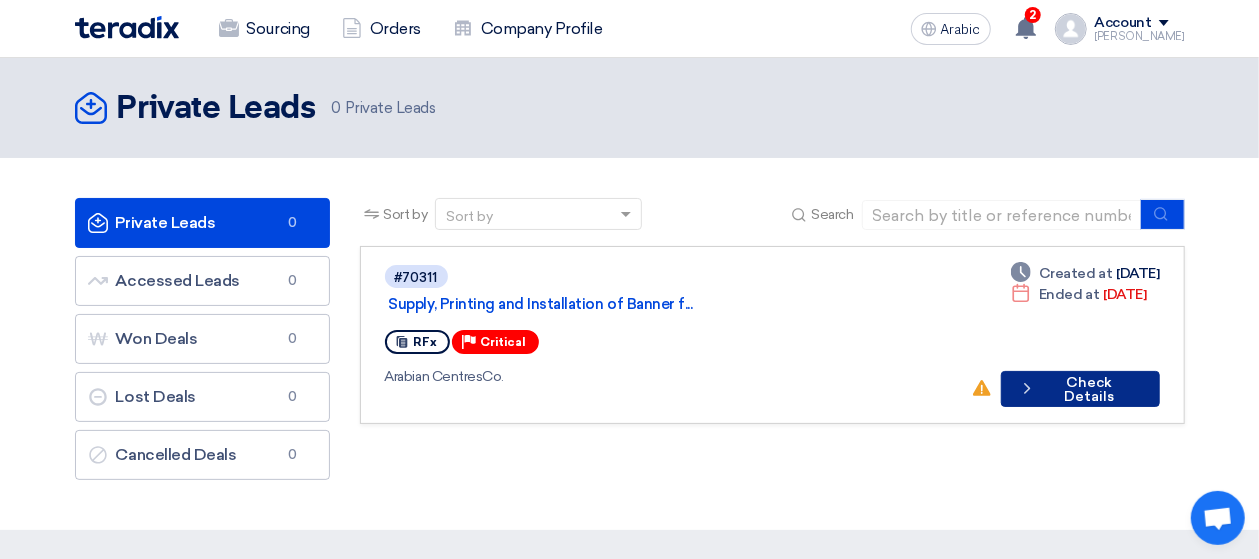 click on "Check Details" 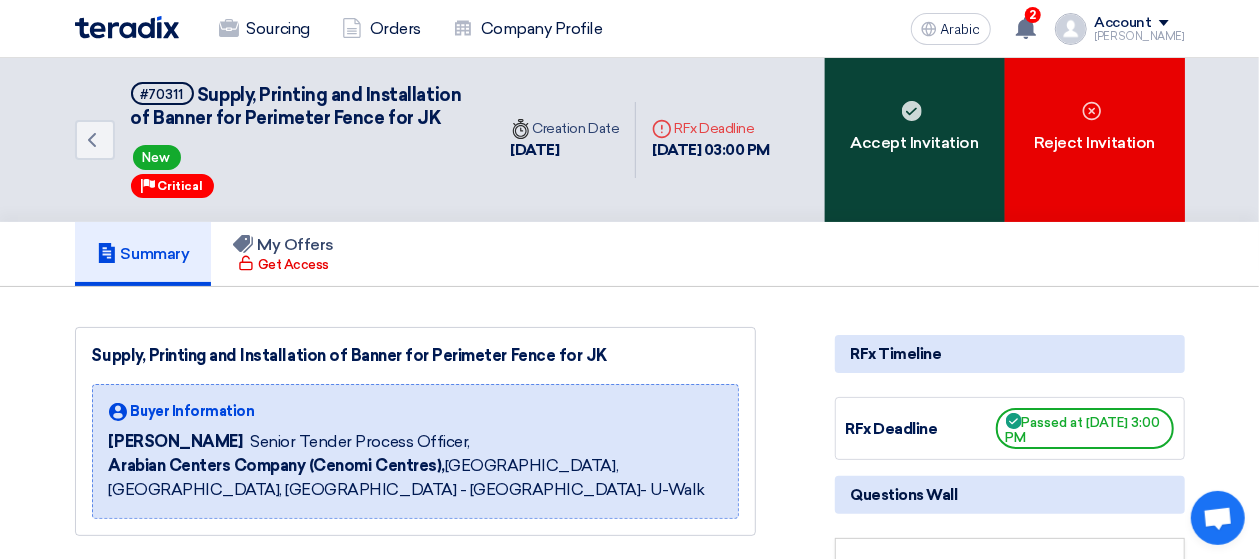 click 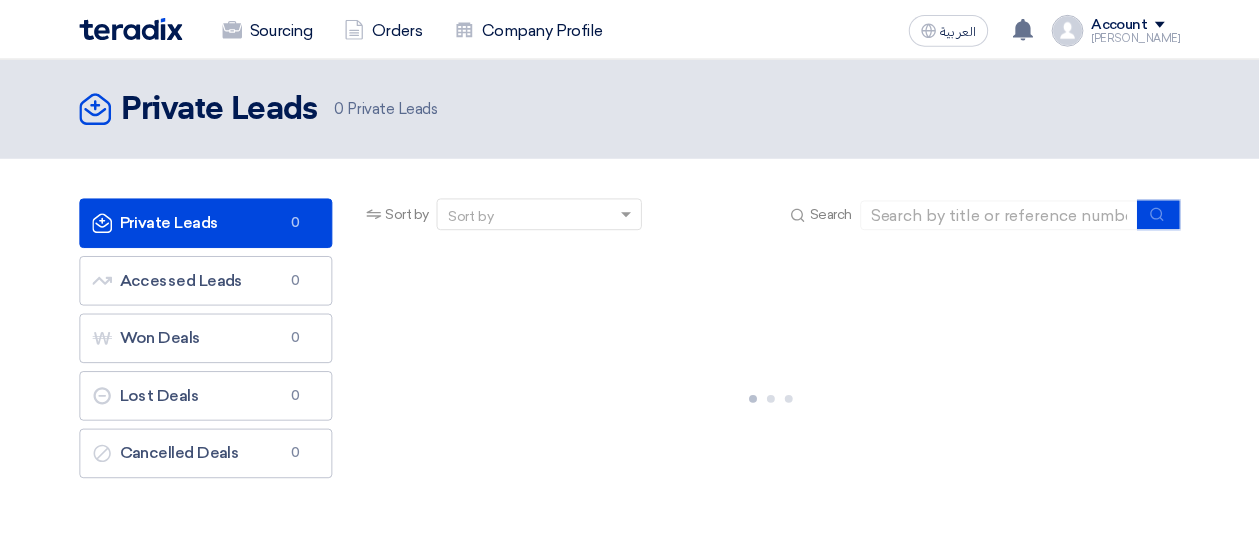 scroll, scrollTop: 0, scrollLeft: 0, axis: both 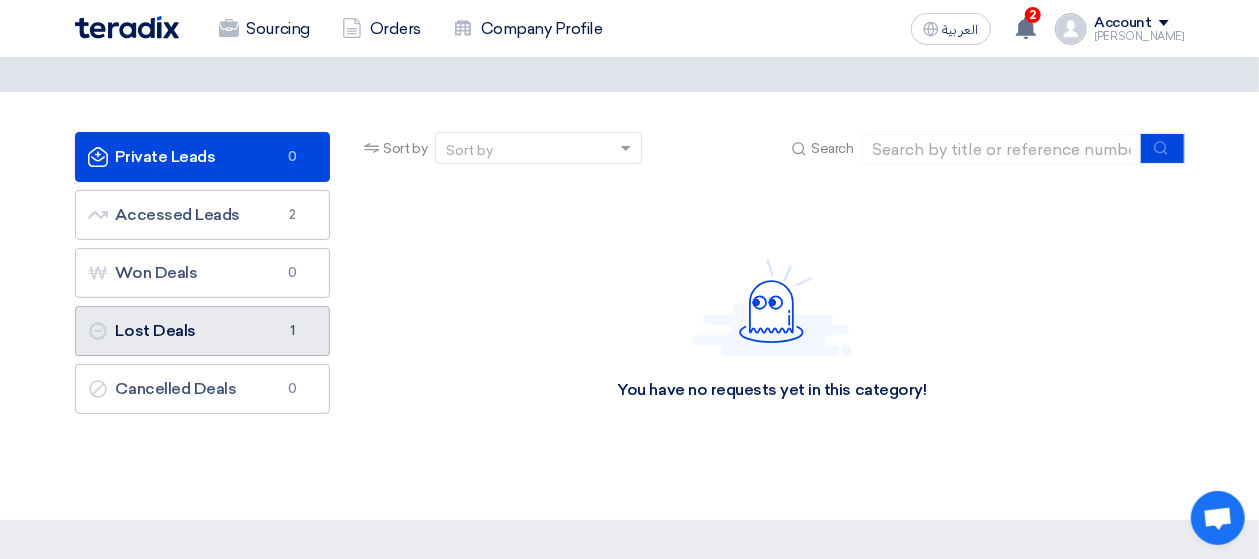 click on "Lost Deals
Lost Deals
1" 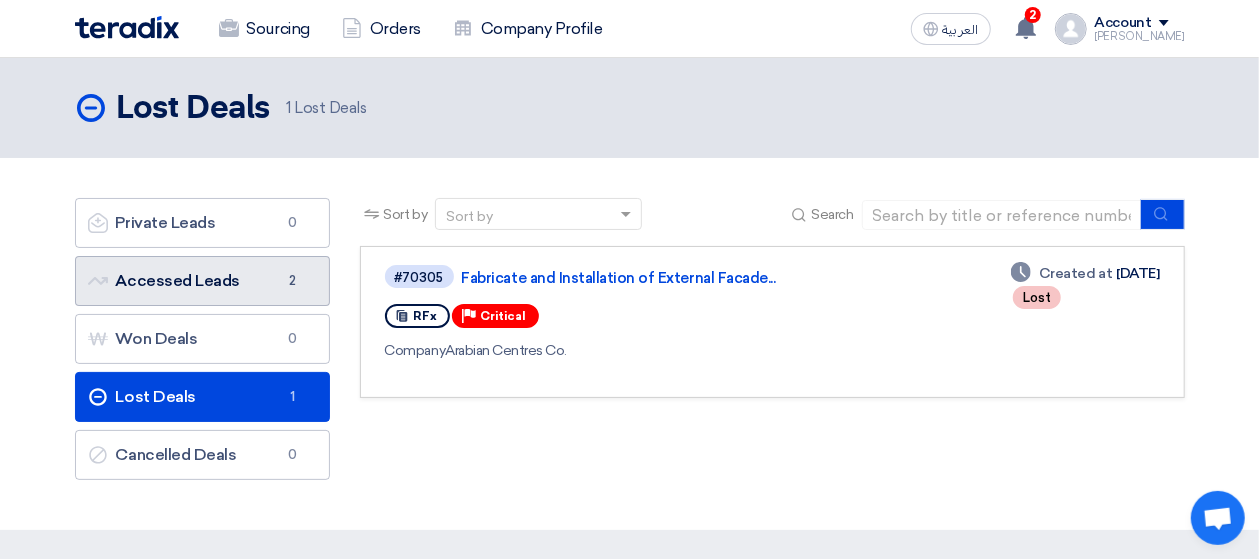 click on "Accessed Leads
Accessed Leads
2" 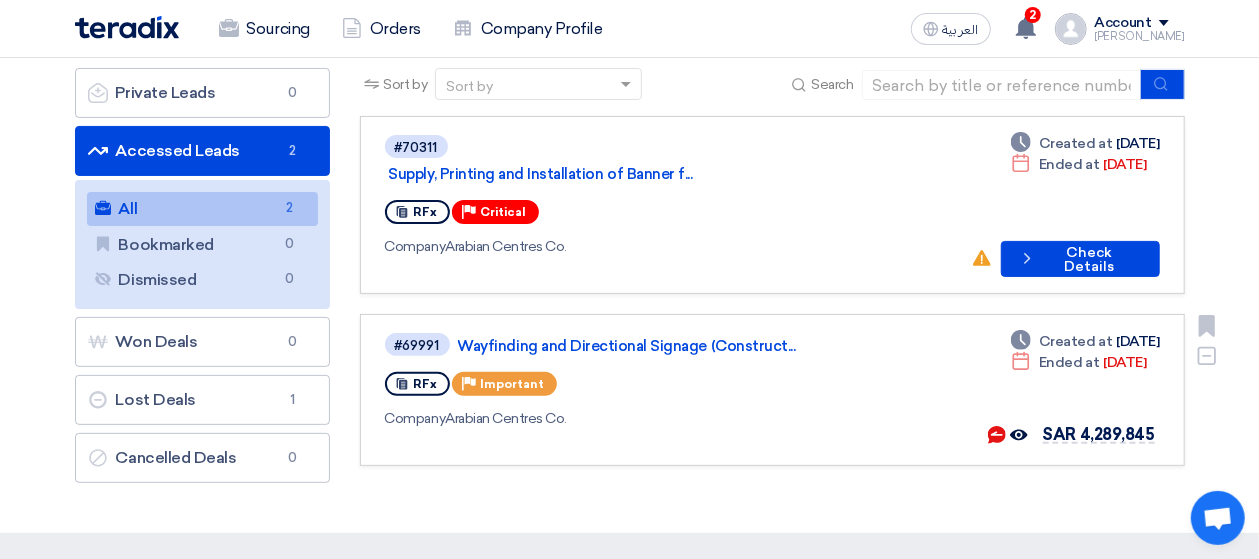 scroll, scrollTop: 133, scrollLeft: 0, axis: vertical 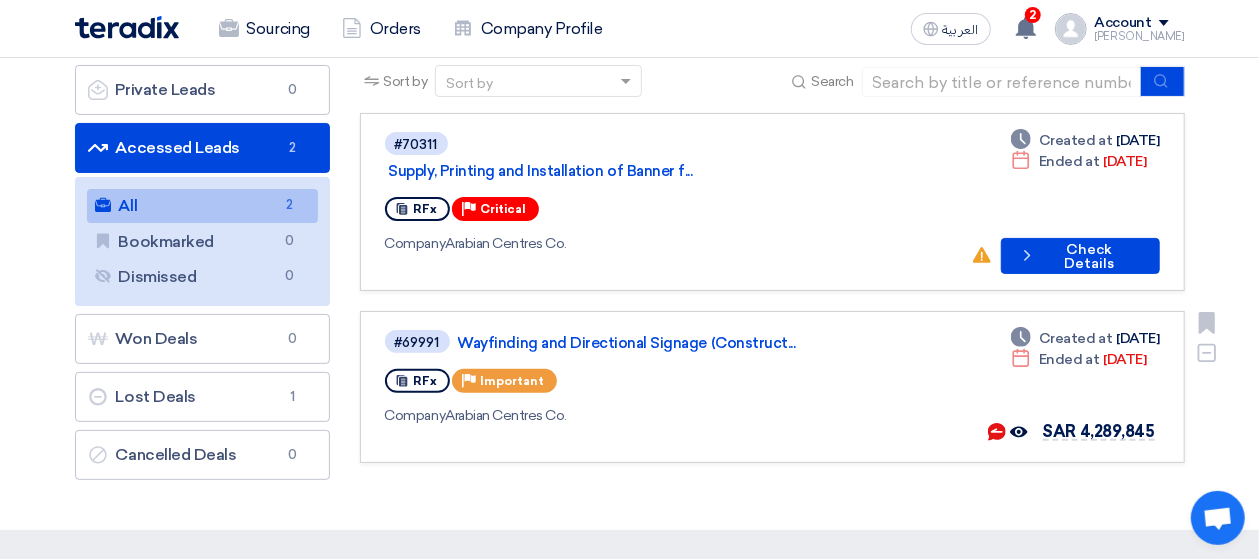 click on "#69991
Wayfinding and Directional Signage (Construct...
RFx
Priority
Important
Company  Arabian Centres Co." 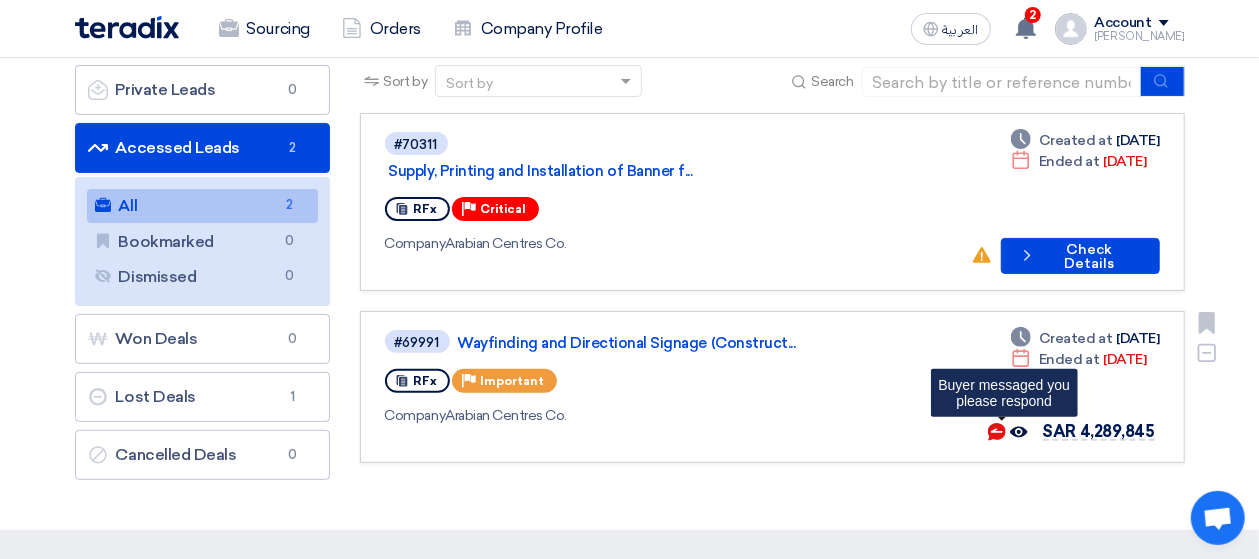 click on "Buyer messaged you <br> please respond" 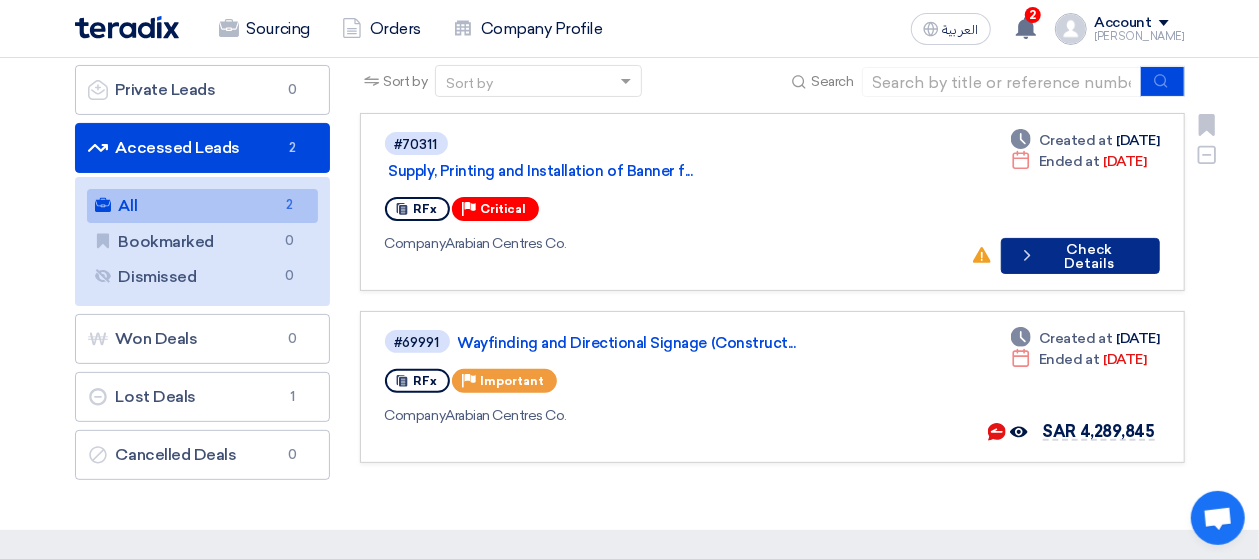 click on "Check details" 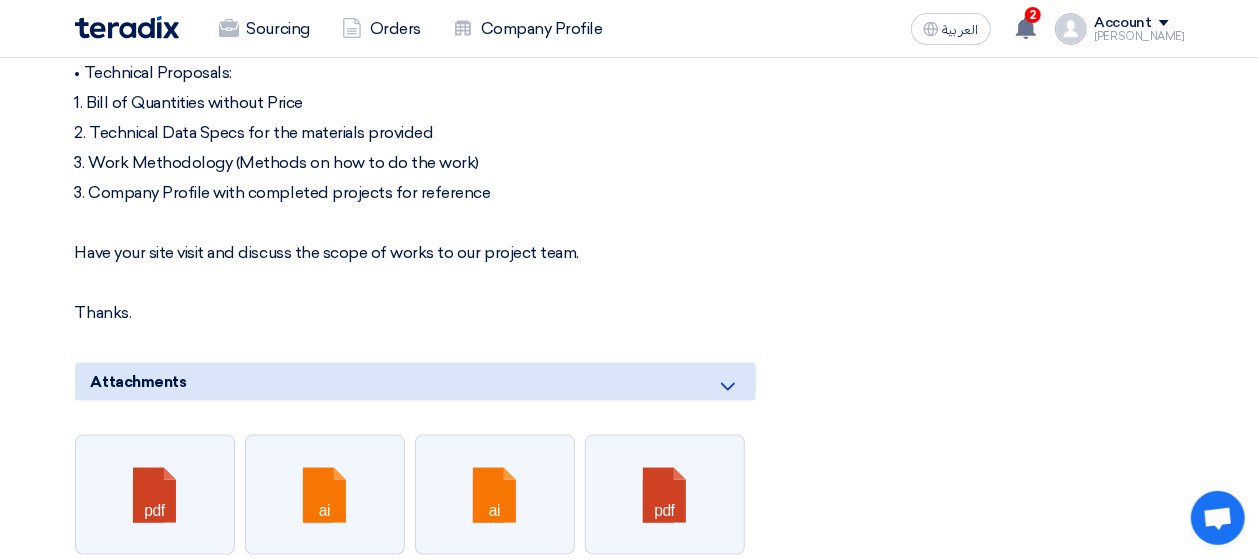 scroll, scrollTop: 1200, scrollLeft: 0, axis: vertical 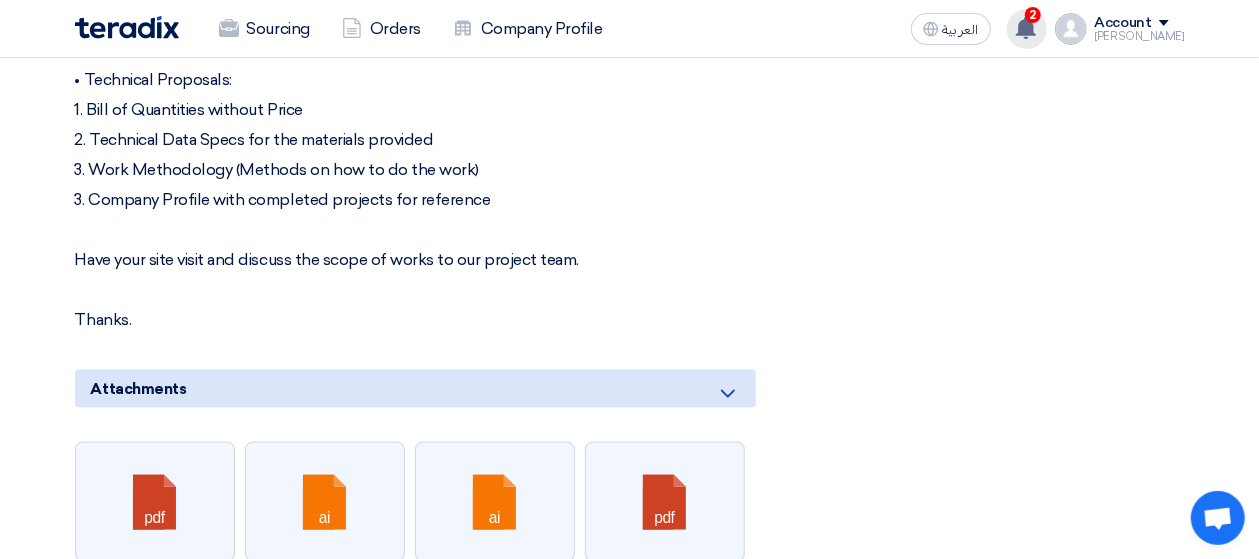 click 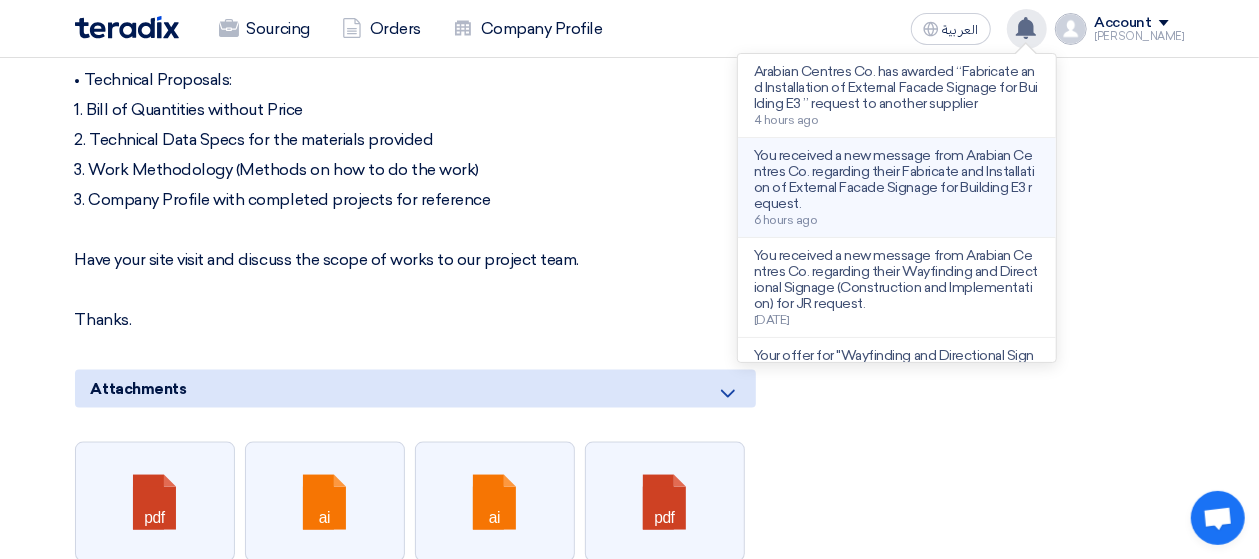 click on "You received a new message from Arabian Centres Co. regarding their Fabricate and Installation of External Facade Signage for Building E3  request." 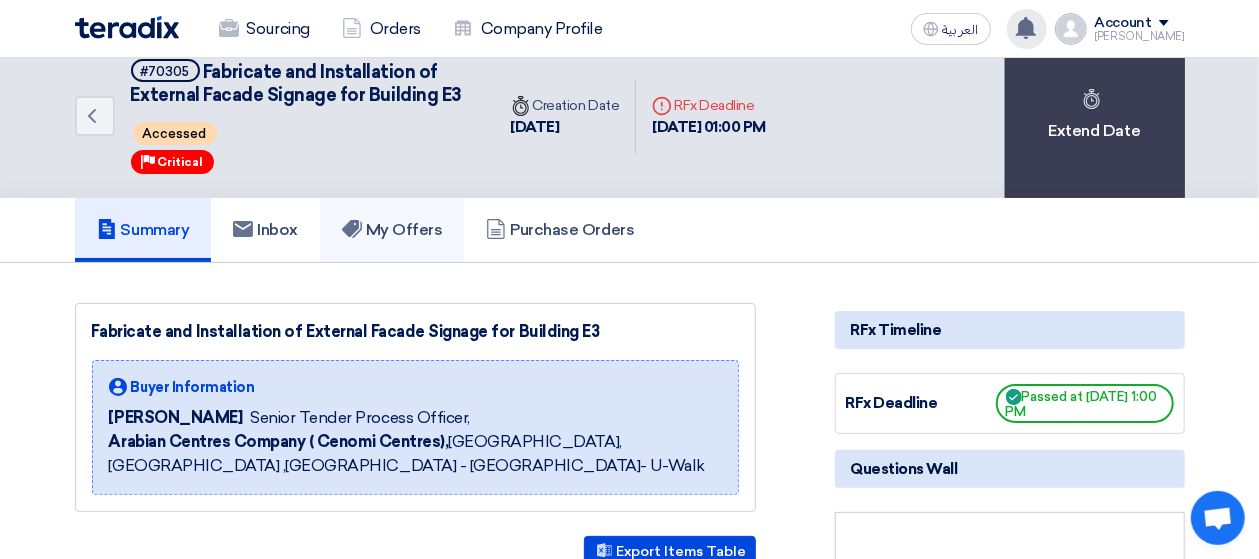 scroll, scrollTop: 0, scrollLeft: 0, axis: both 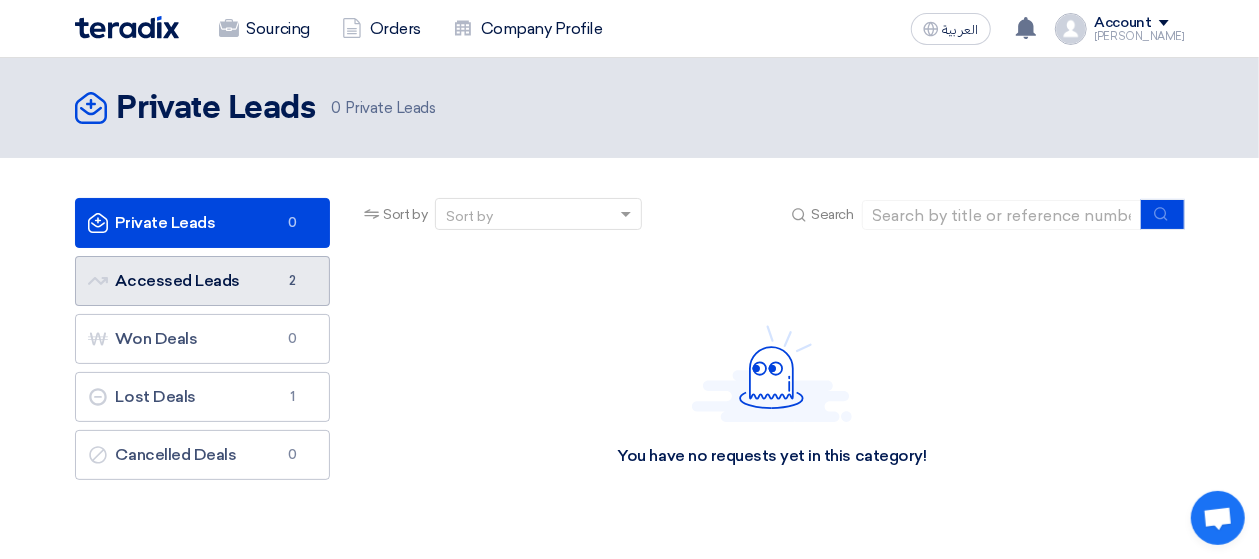 click on "Accessed Leads
Accessed Leads
2" 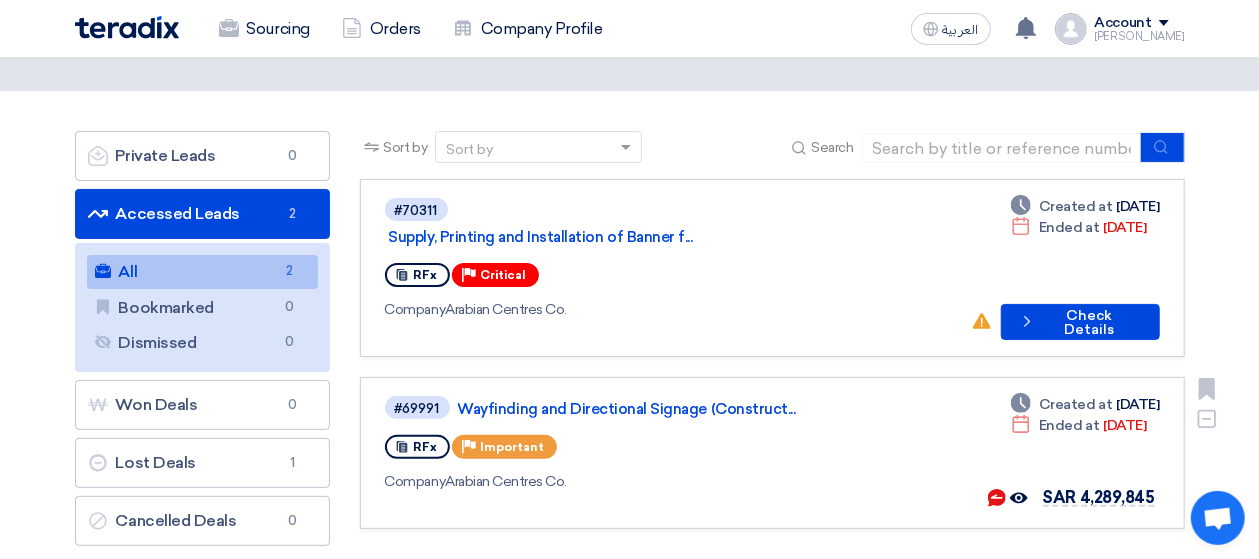 scroll, scrollTop: 66, scrollLeft: 0, axis: vertical 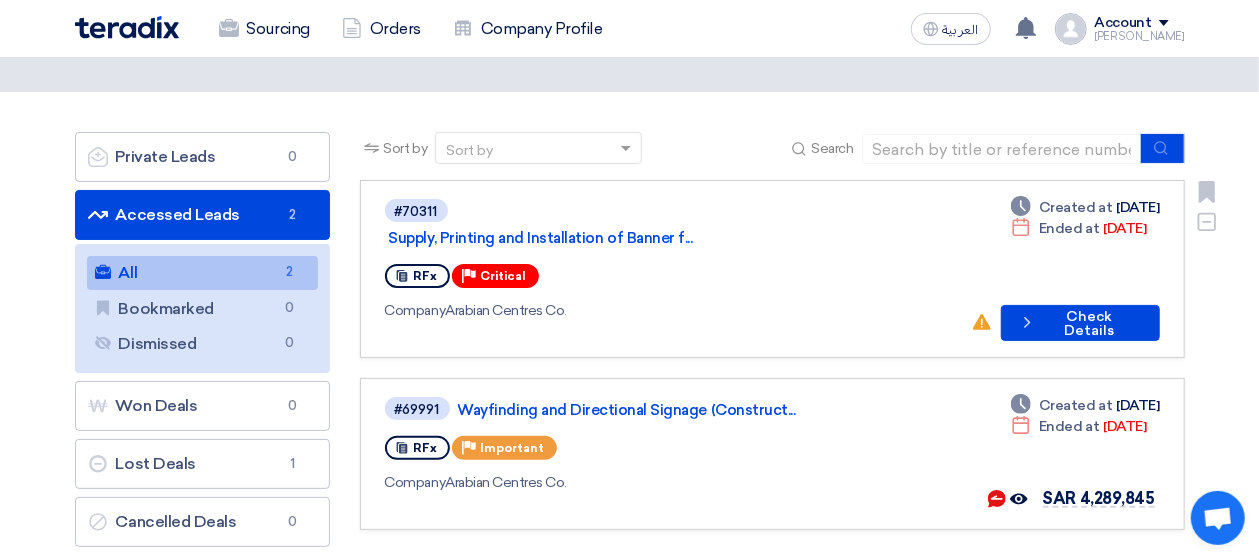 click on "RFx" 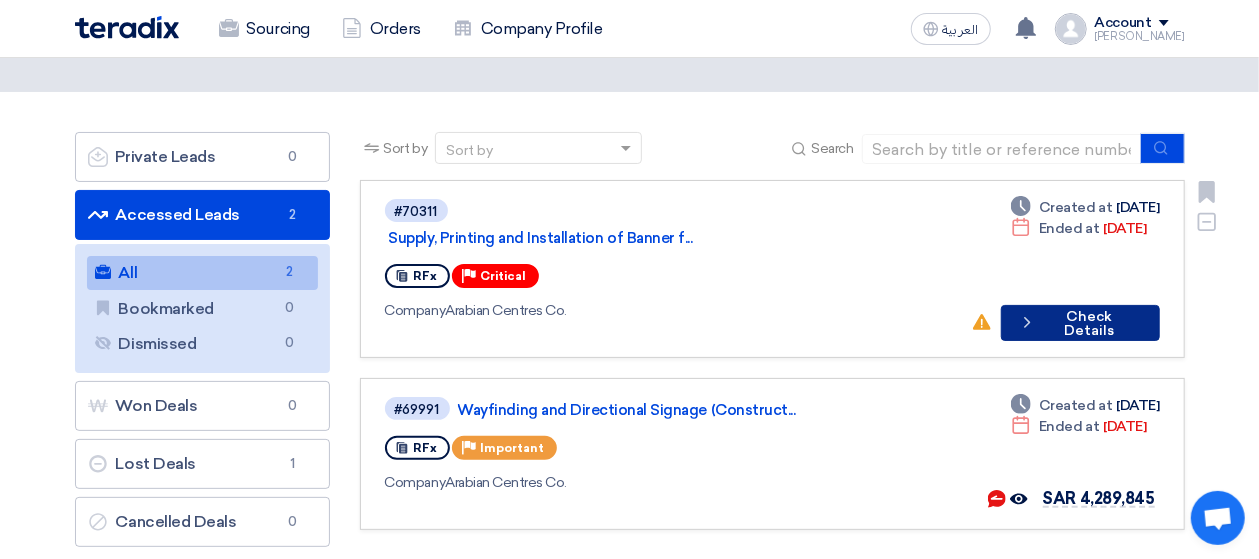 click on "Check details
Check Details" 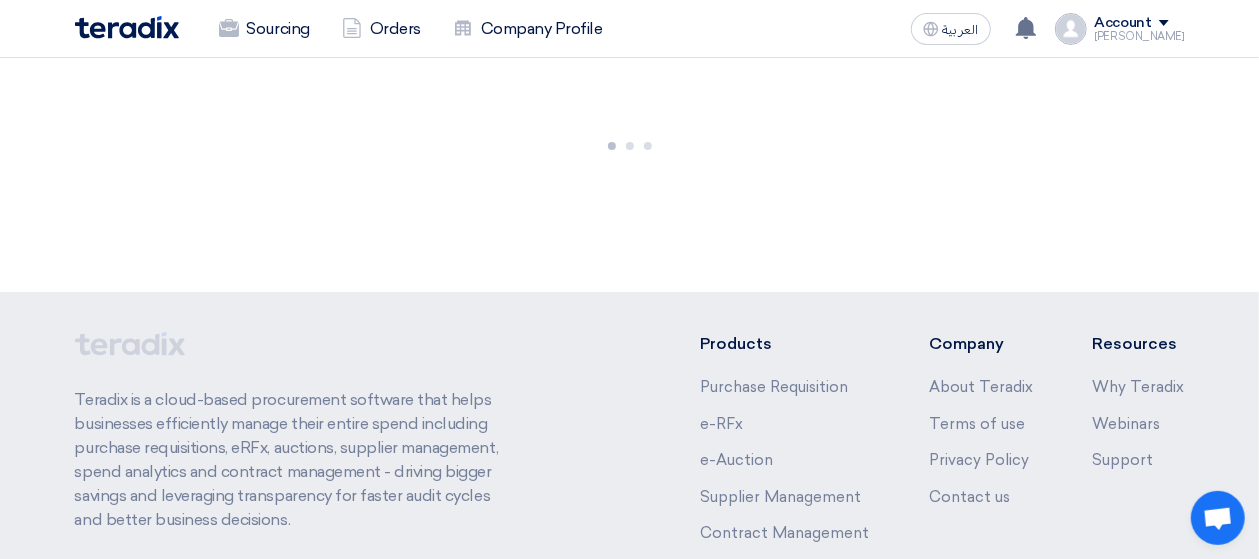 scroll, scrollTop: 0, scrollLeft: 0, axis: both 